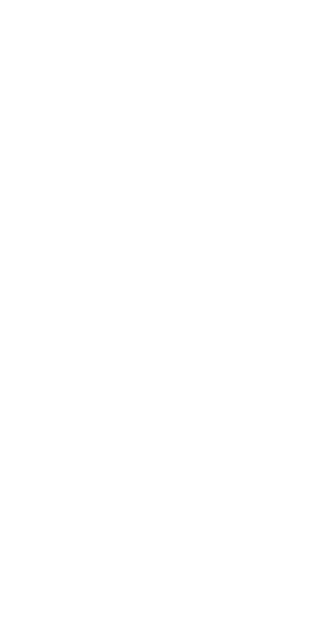 scroll, scrollTop: 0, scrollLeft: 0, axis: both 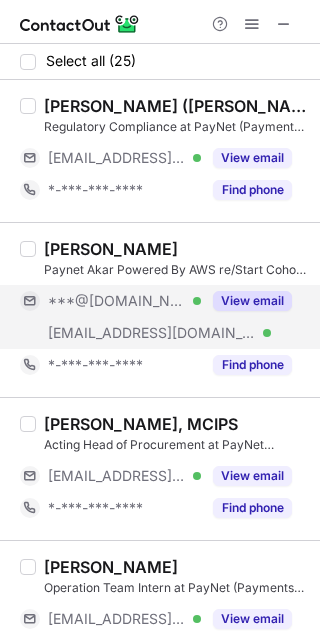 click on "View email" at bounding box center (252, 301) 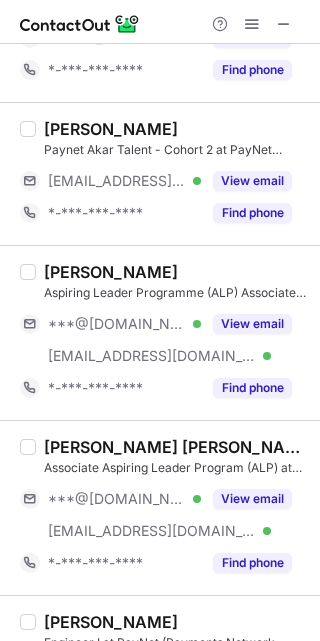 scroll, scrollTop: 626, scrollLeft: 0, axis: vertical 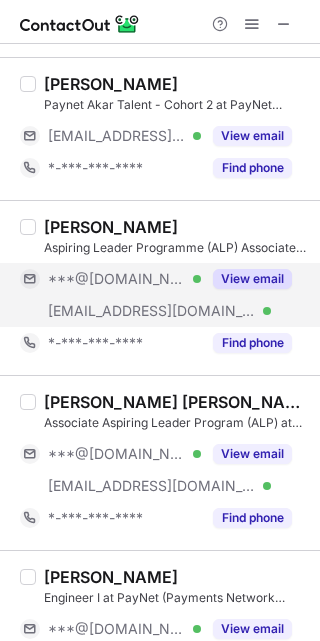 click on "View email" at bounding box center [252, 279] 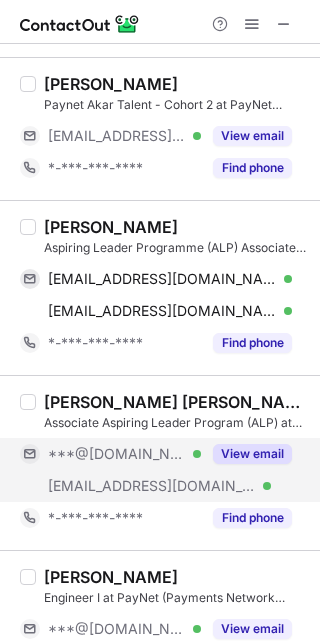 click on "View email" at bounding box center [252, 454] 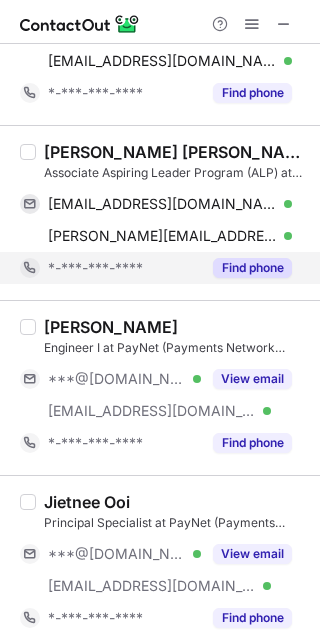 scroll, scrollTop: 887, scrollLeft: 0, axis: vertical 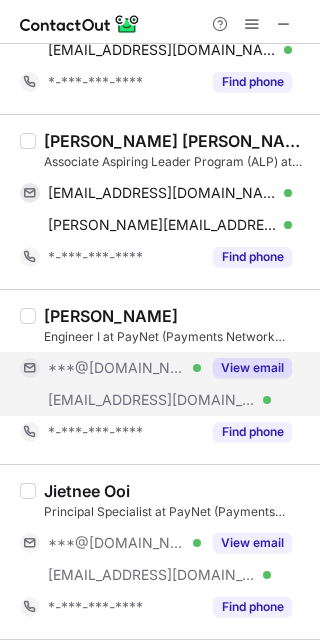 click on "View email" at bounding box center [252, 368] 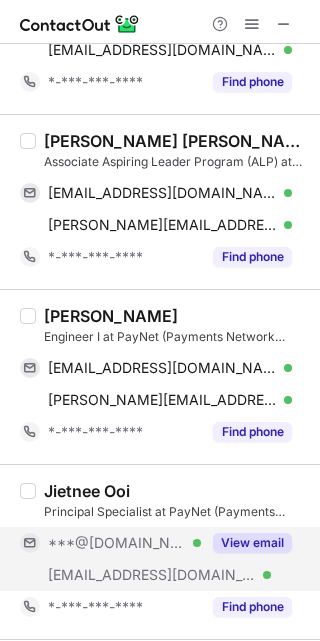 click on "View email" at bounding box center (252, 543) 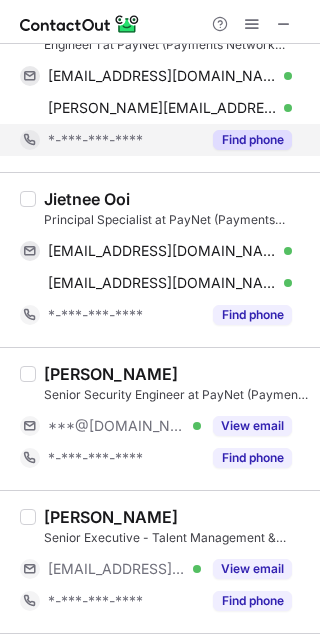 scroll, scrollTop: 1181, scrollLeft: 0, axis: vertical 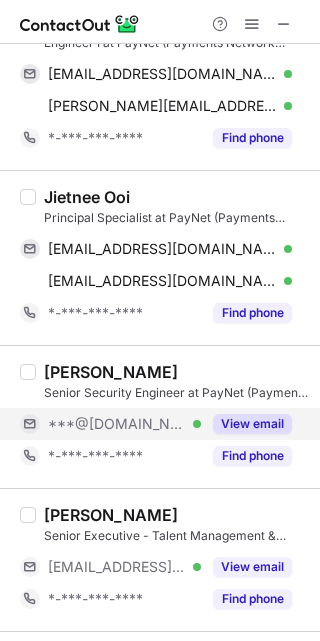 click on "View email" at bounding box center (252, 424) 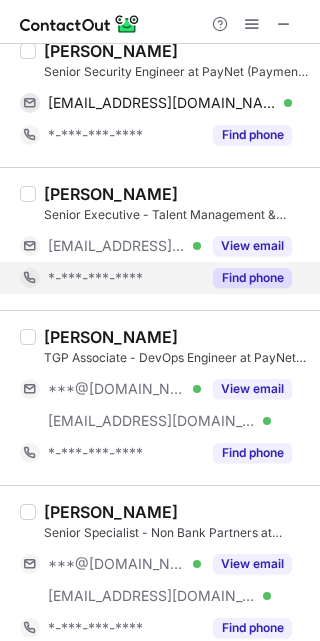 scroll, scrollTop: 1512, scrollLeft: 0, axis: vertical 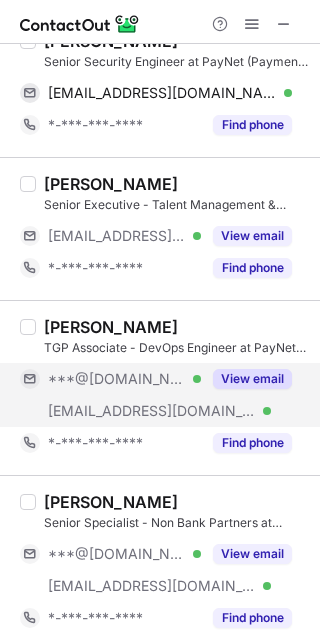 click on "View email" at bounding box center (246, 379) 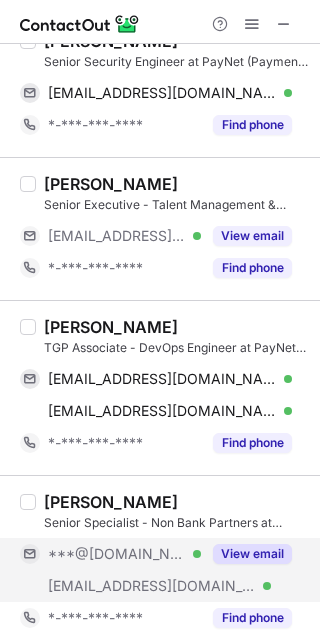 click on "View email" at bounding box center (246, 554) 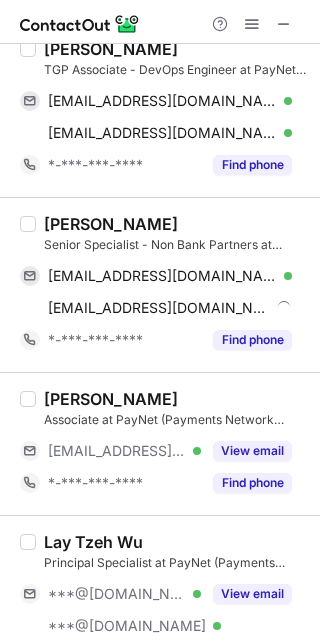 scroll, scrollTop: 1799, scrollLeft: 0, axis: vertical 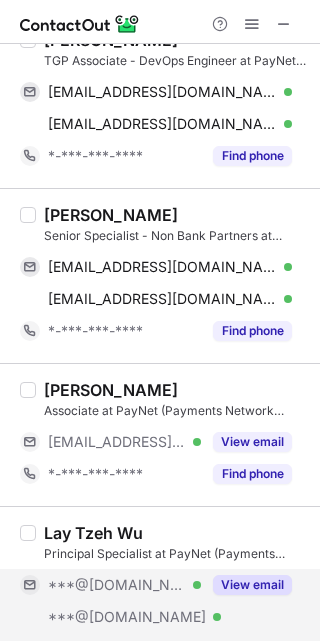 click on "View email" at bounding box center (252, 585) 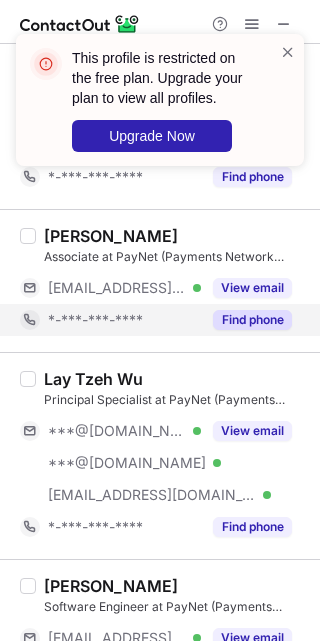 scroll, scrollTop: 1961, scrollLeft: 0, axis: vertical 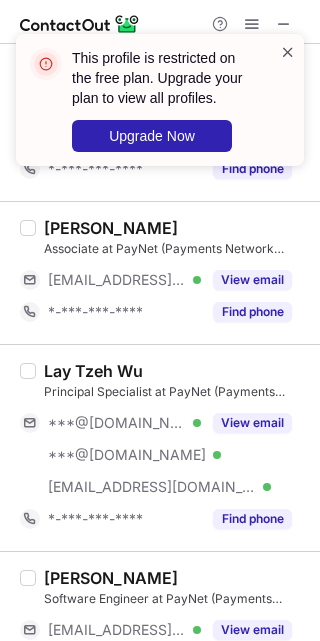 click at bounding box center (288, 52) 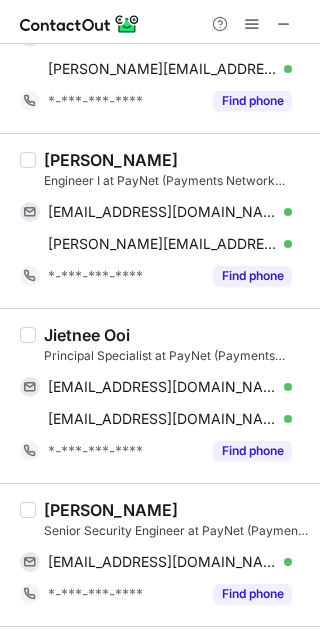 scroll, scrollTop: 0, scrollLeft: 0, axis: both 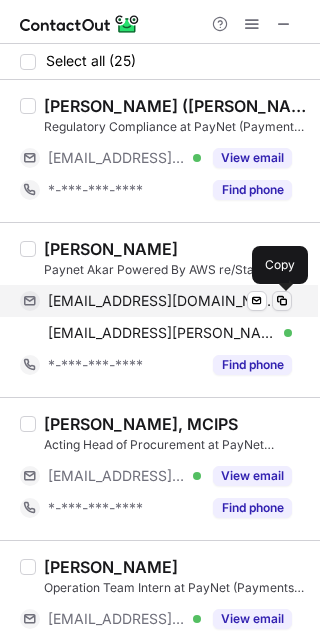click at bounding box center (282, 301) 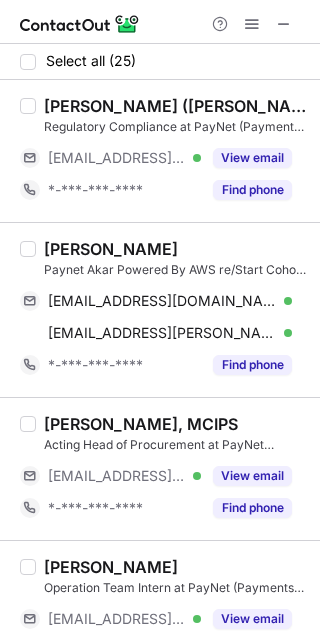 click on "[PERSON_NAME] Akar Powered By AWS re/Start Cohort 2 at PayNet (Payments Network [GEOGRAPHIC_DATA]) [EMAIL_ADDRESS][DOMAIN_NAME] Verified Send email Copy [EMAIL_ADDRESS][PERSON_NAME][DOMAIN_NAME] Verified Send email Copy *-***-***-**** Find phone" at bounding box center (160, 309) 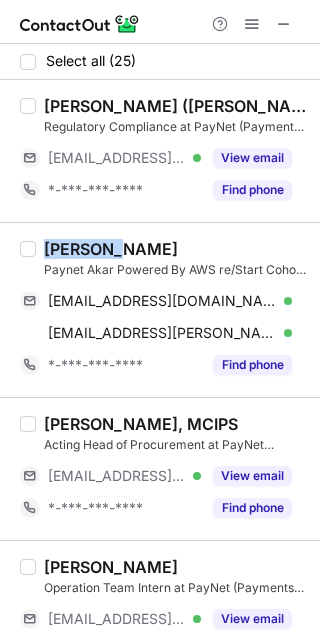 click on "[PERSON_NAME] Akar Powered By AWS re/Start Cohort 2 at PayNet (Payments Network [GEOGRAPHIC_DATA]) [EMAIL_ADDRESS][DOMAIN_NAME] Verified Send email Copy [EMAIL_ADDRESS][PERSON_NAME][DOMAIN_NAME] Verified Send email Copy *-***-***-**** Find phone" at bounding box center [160, 309] 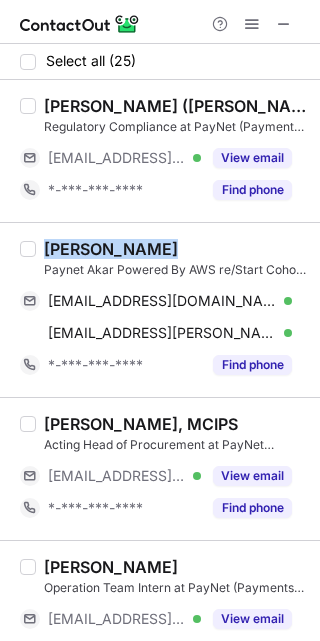click on "[PERSON_NAME] Akar Powered By AWS re/Start Cohort 2 at PayNet (Payments Network [GEOGRAPHIC_DATA]) [EMAIL_ADDRESS][DOMAIN_NAME] Verified Send email Copy [EMAIL_ADDRESS][PERSON_NAME][DOMAIN_NAME] Verified Send email Copy *-***-***-**** Find phone" at bounding box center [160, 309] 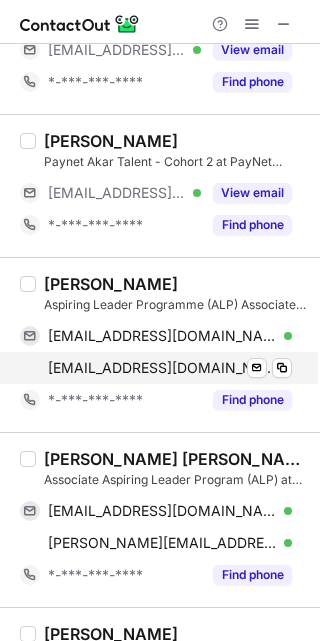 scroll, scrollTop: 570, scrollLeft: 0, axis: vertical 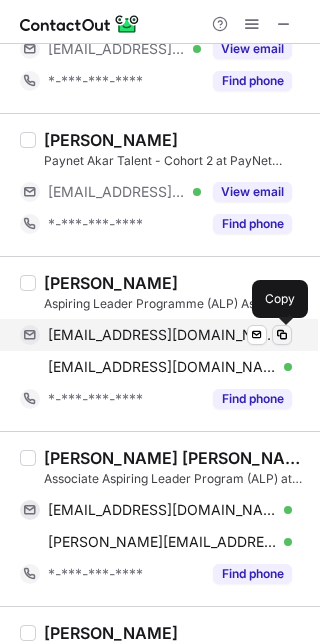 click at bounding box center (282, 335) 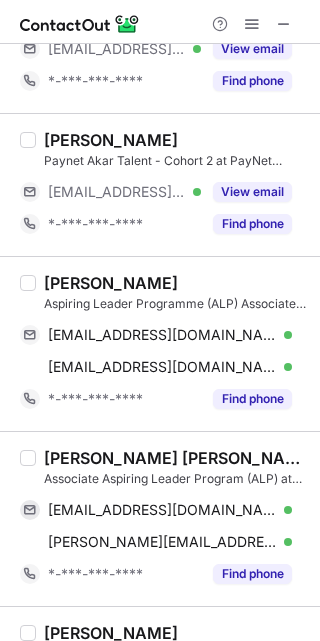 click on "[PERSON_NAME]" at bounding box center (111, 283) 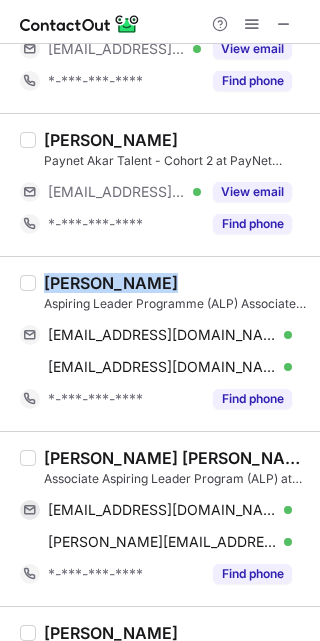 click on "[PERSON_NAME]" at bounding box center [111, 283] 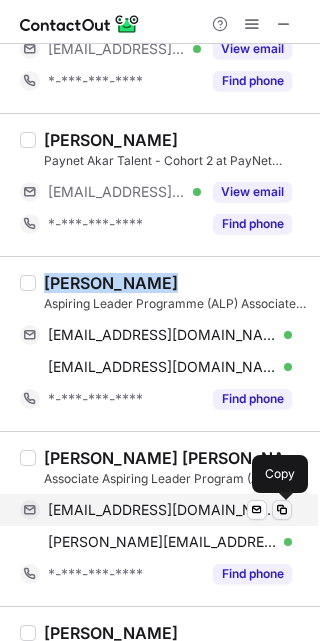 click at bounding box center [282, 510] 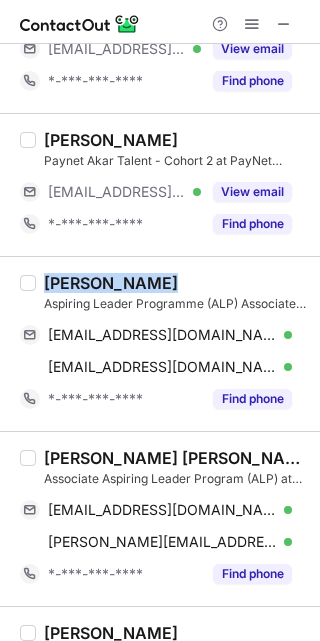 click on "[PERSON_NAME] [PERSON_NAME]" at bounding box center [176, 458] 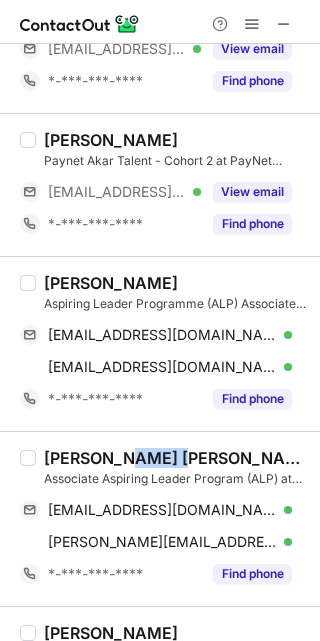 click on "[PERSON_NAME] [PERSON_NAME]" at bounding box center [176, 458] 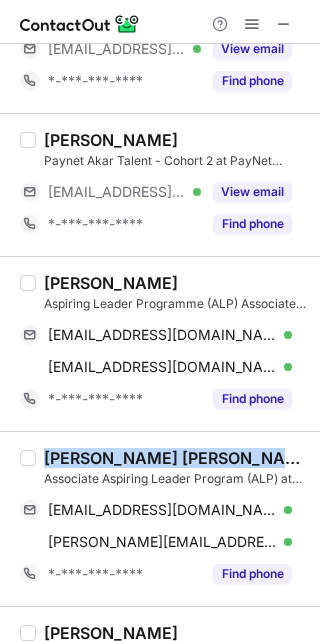 click on "[PERSON_NAME] [PERSON_NAME]" at bounding box center (176, 458) 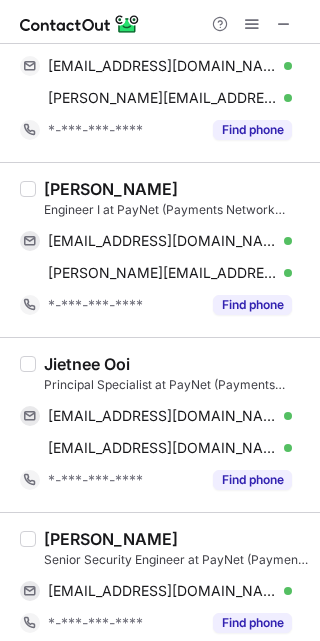scroll, scrollTop: 1017, scrollLeft: 0, axis: vertical 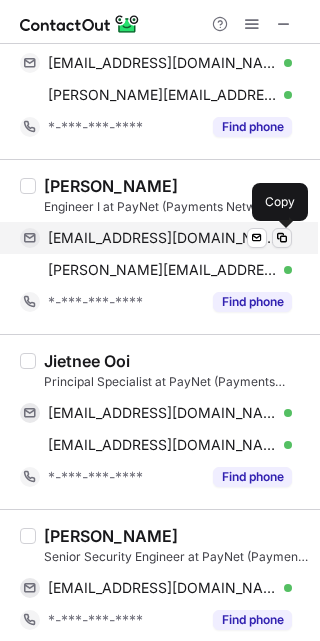 click at bounding box center [282, 238] 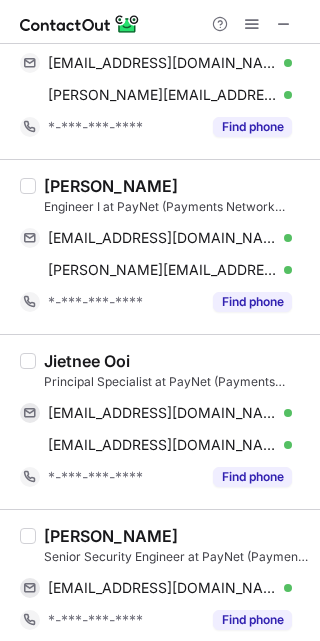 click on "[PERSON_NAME]" at bounding box center [111, 186] 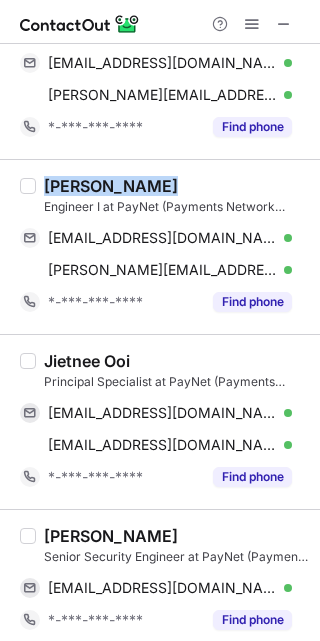 click on "[PERSON_NAME]" at bounding box center (111, 186) 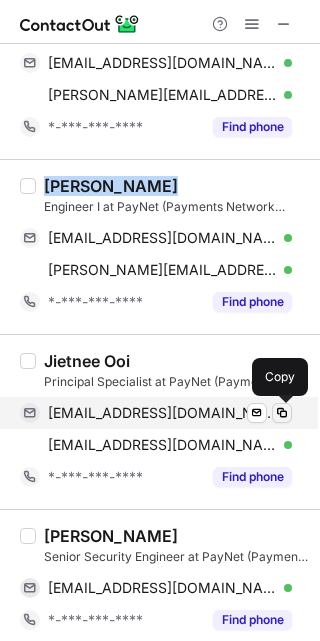 click at bounding box center [282, 413] 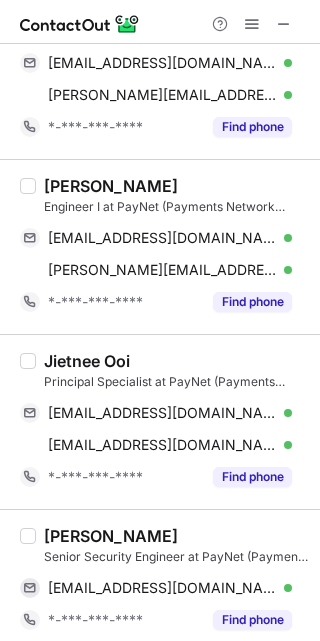 click on "Jietnee Ooi" at bounding box center (87, 361) 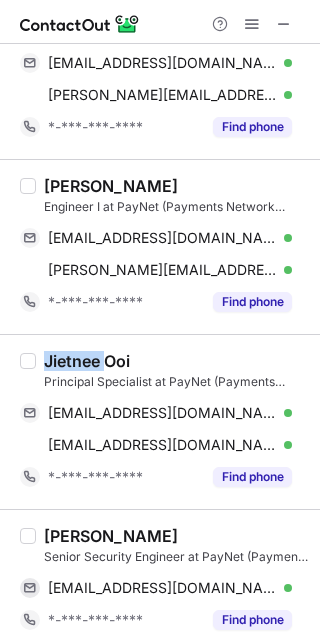 click on "Jietnee Ooi" at bounding box center (87, 361) 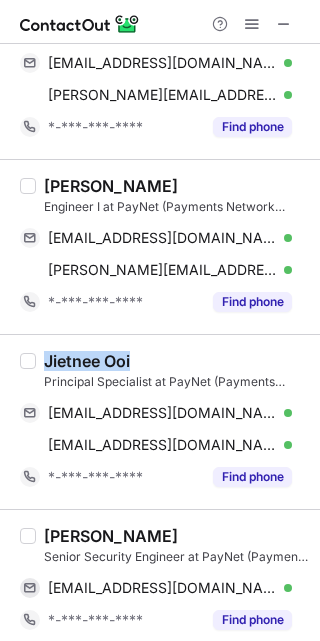click on "Jietnee Ooi" at bounding box center (87, 361) 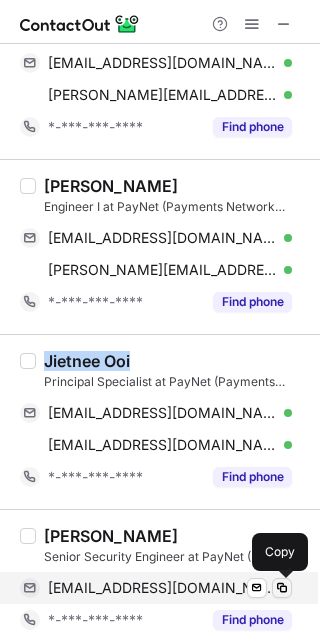 click at bounding box center (282, 588) 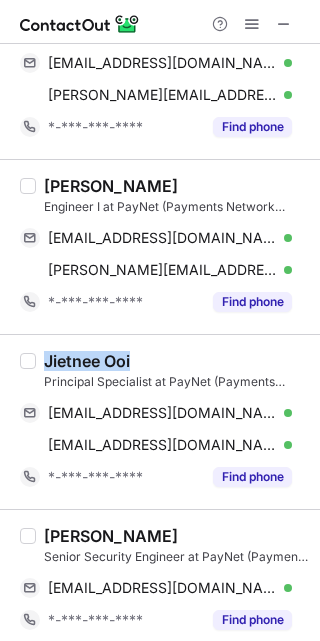 click on "[PERSON_NAME]" at bounding box center (111, 536) 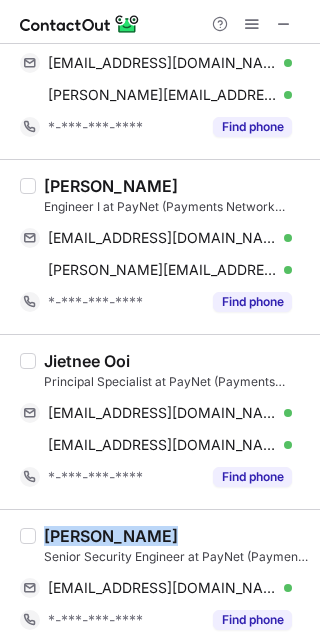 click on "[PERSON_NAME]" at bounding box center (111, 536) 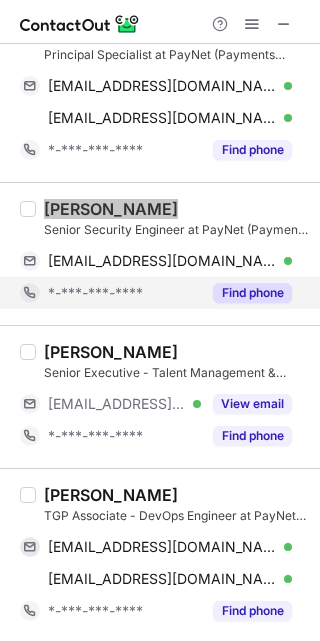 scroll, scrollTop: 1350, scrollLeft: 0, axis: vertical 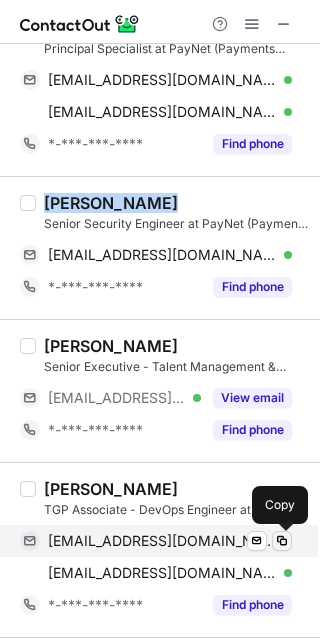 click at bounding box center (282, 541) 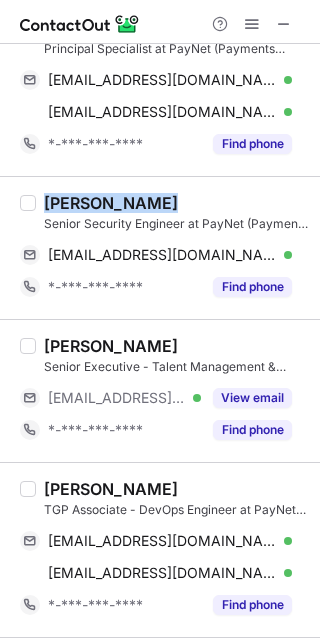 click on "[PERSON_NAME]" at bounding box center [111, 489] 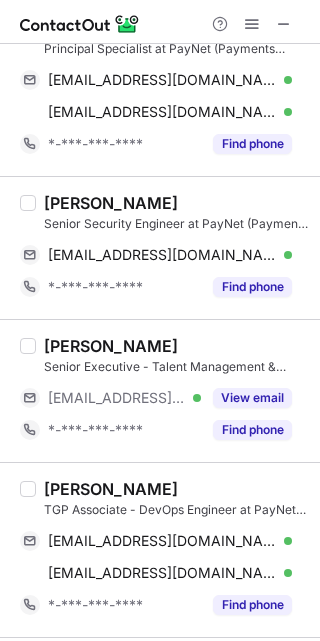 click on "[PERSON_NAME]" at bounding box center [111, 489] 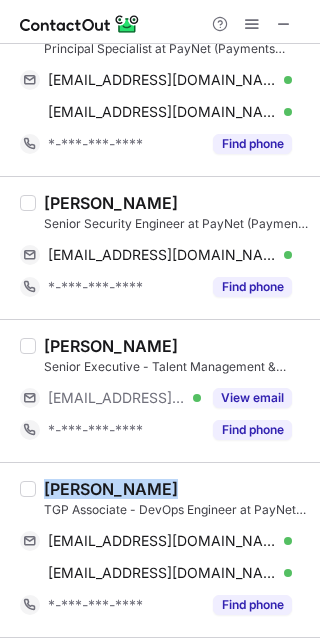 click on "[PERSON_NAME]" at bounding box center (111, 489) 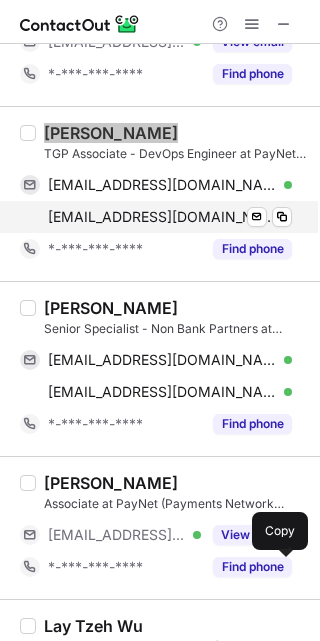 scroll, scrollTop: 1709, scrollLeft: 0, axis: vertical 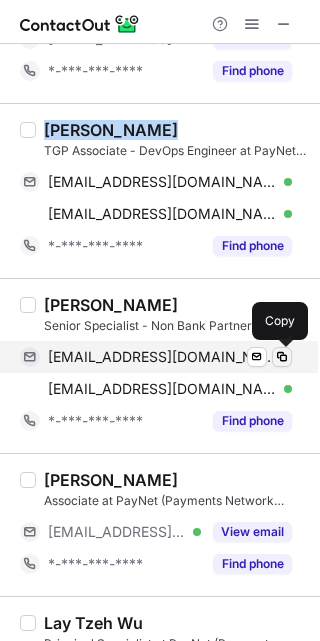 click at bounding box center [282, 357] 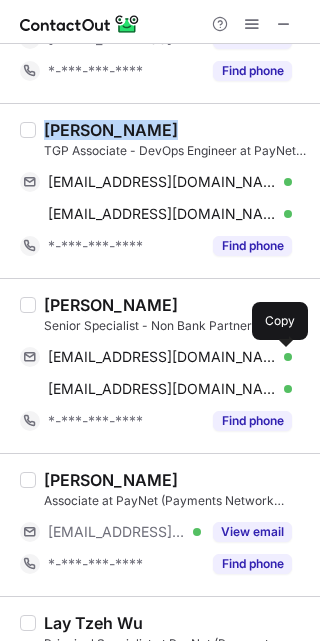 click on "[PERSON_NAME]" at bounding box center (111, 305) 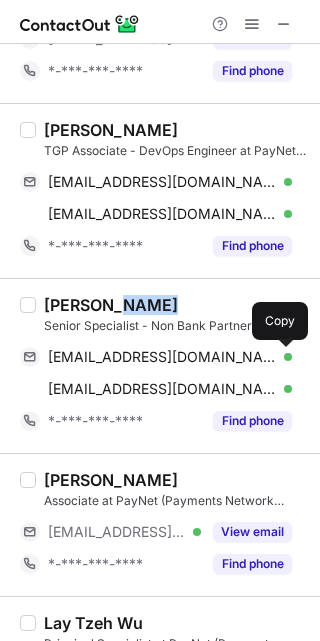 click on "[PERSON_NAME]" at bounding box center [111, 305] 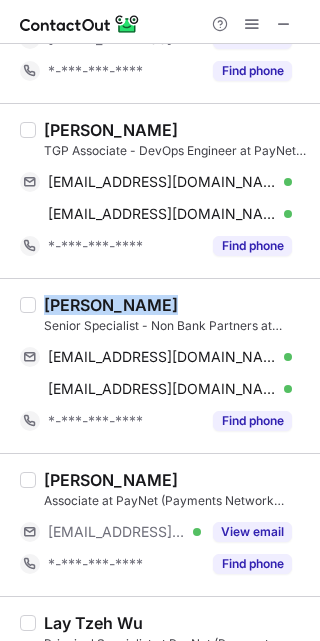 click on "[PERSON_NAME]" at bounding box center [111, 305] 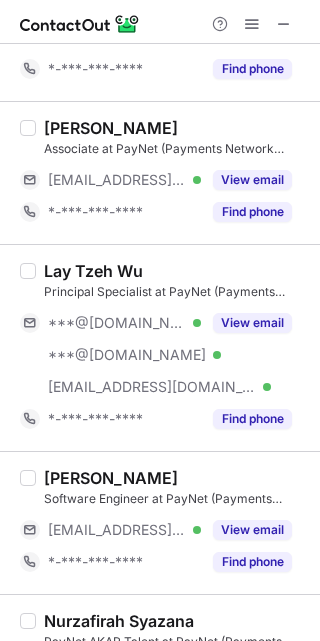 scroll, scrollTop: 2009, scrollLeft: 0, axis: vertical 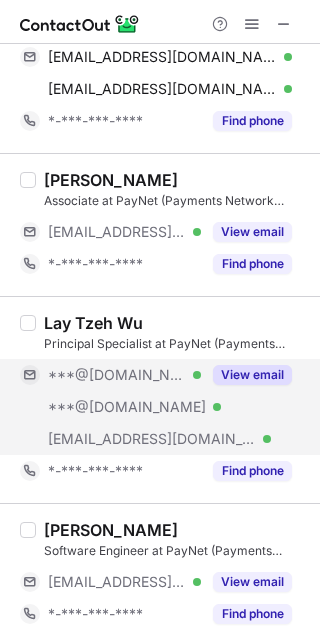 click on "View email" at bounding box center (252, 375) 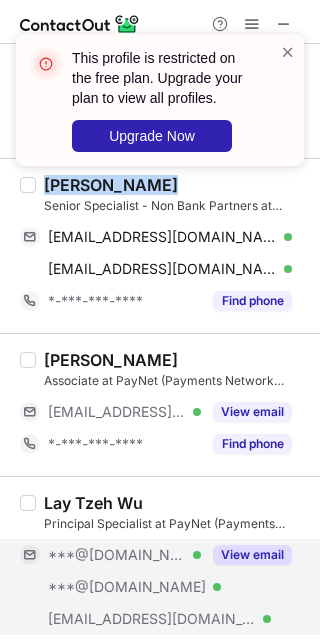 scroll, scrollTop: 1826, scrollLeft: 0, axis: vertical 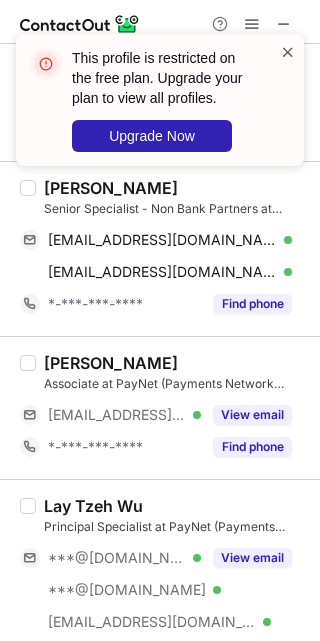 click at bounding box center [288, 52] 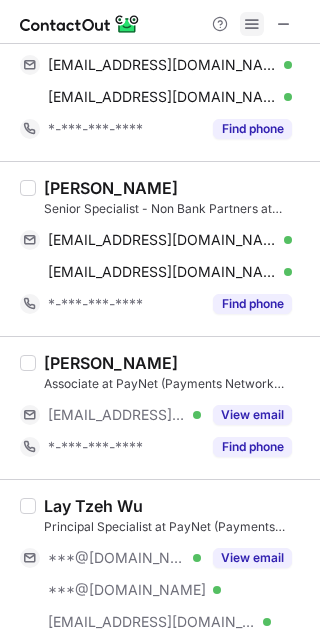 click at bounding box center [252, 24] 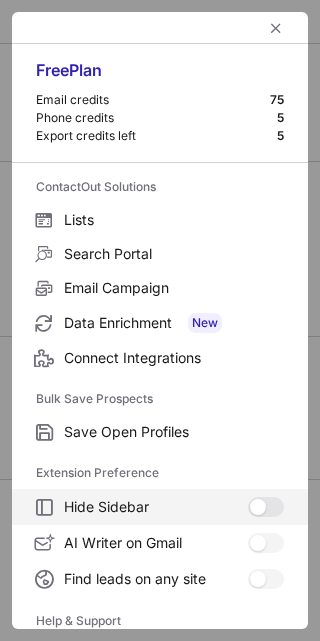 scroll, scrollTop: 192, scrollLeft: 0, axis: vertical 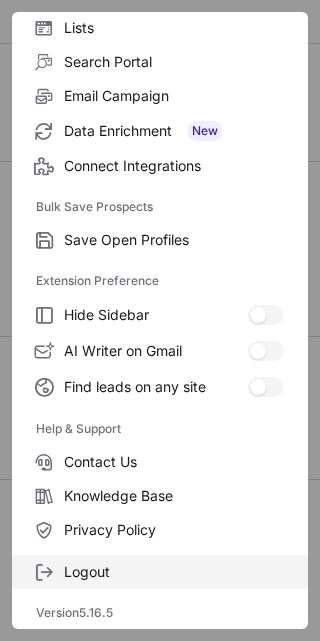 click on "Logout" at bounding box center [174, 572] 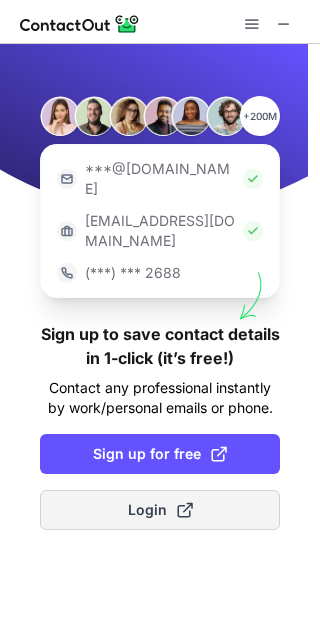 click at bounding box center (185, 510) 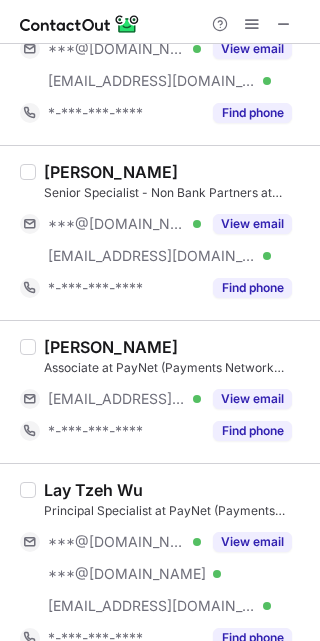 scroll, scrollTop: 1851, scrollLeft: 0, axis: vertical 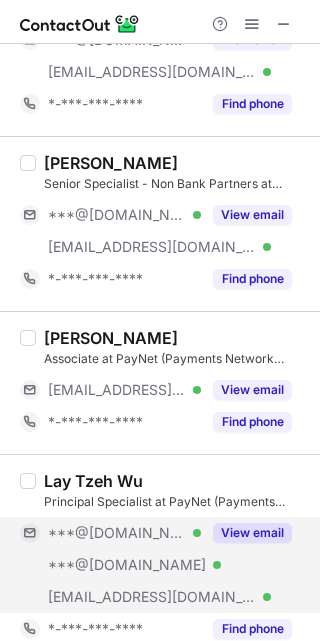 click on "View email" at bounding box center (252, 533) 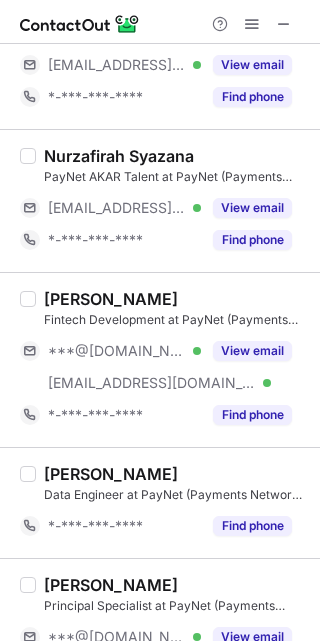 scroll, scrollTop: 2529, scrollLeft: 0, axis: vertical 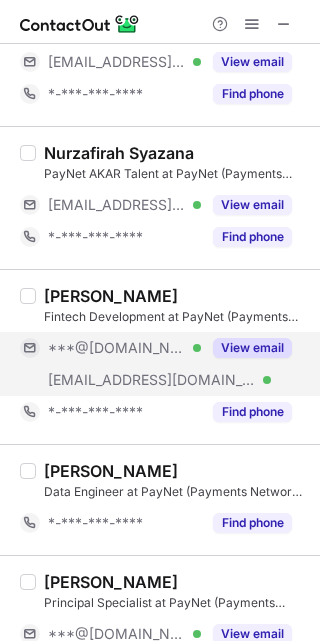click on "View email" at bounding box center (252, 348) 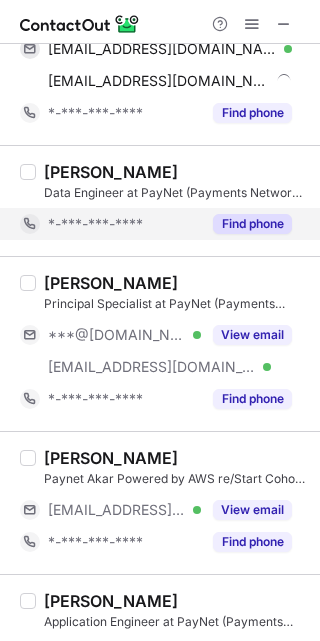 scroll, scrollTop: 2829, scrollLeft: 0, axis: vertical 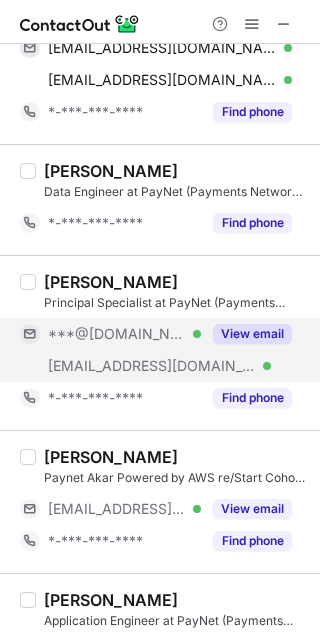 click on "View email" at bounding box center (252, 334) 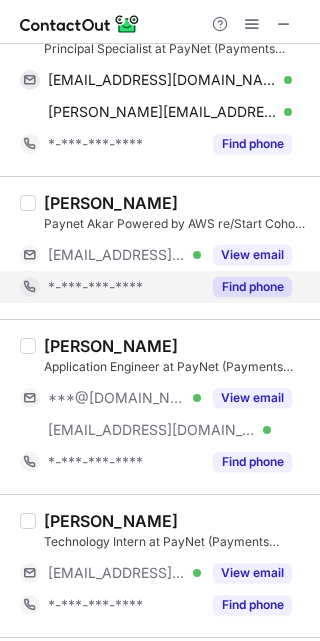 scroll, scrollTop: 3107, scrollLeft: 0, axis: vertical 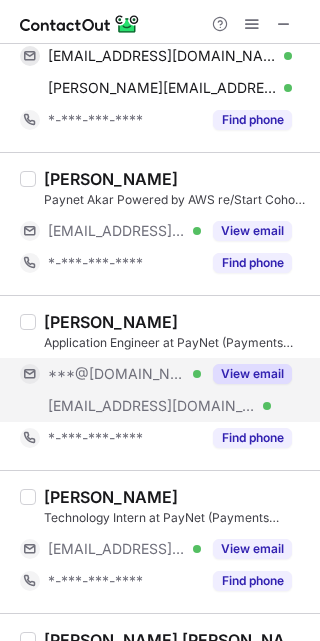 click on "View email" at bounding box center [252, 374] 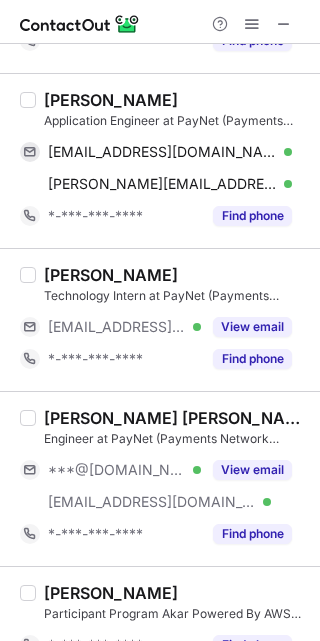 scroll, scrollTop: 3365, scrollLeft: 0, axis: vertical 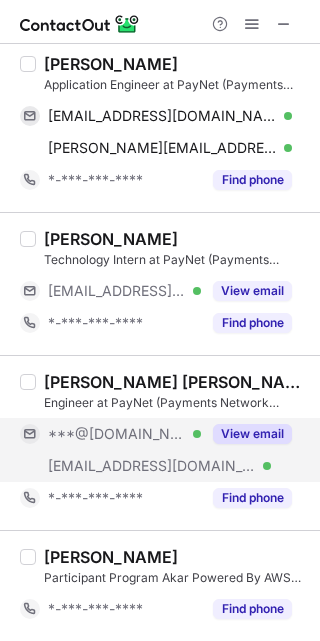 click on "View email" at bounding box center [252, 434] 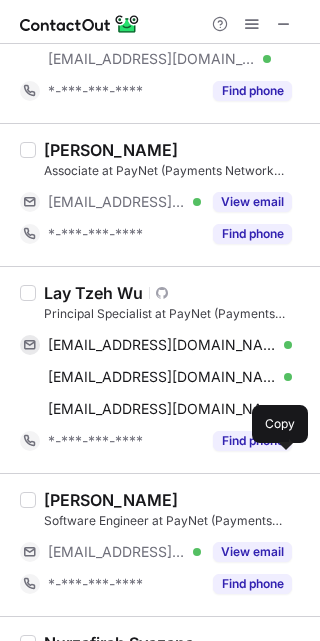 scroll, scrollTop: 2042, scrollLeft: 0, axis: vertical 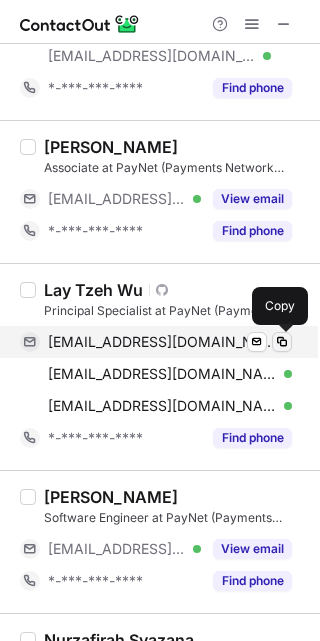 click at bounding box center [282, 342] 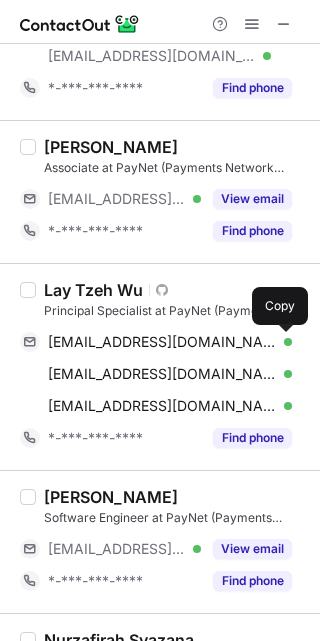 click on "Lay Tzeh Wu" at bounding box center [93, 290] 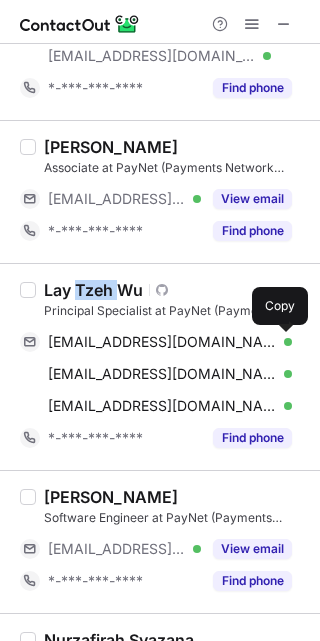 click on "Lay Tzeh Wu" at bounding box center (93, 290) 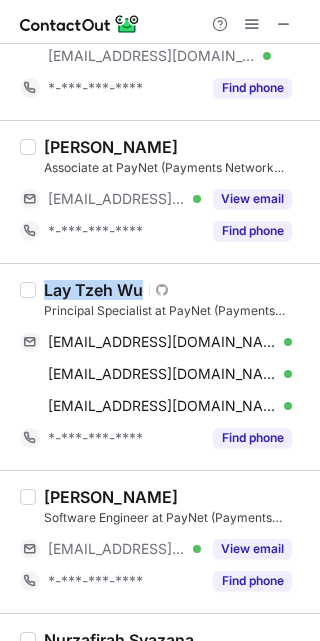 click on "Lay Tzeh Wu" at bounding box center (93, 290) 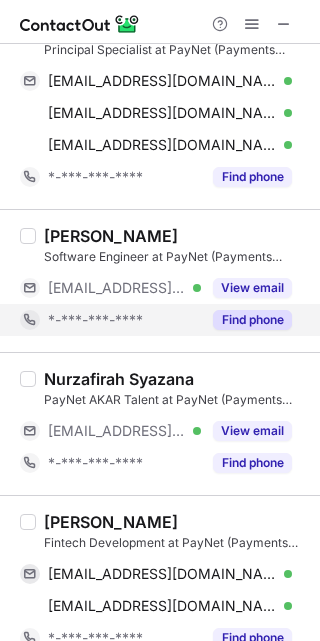 scroll, scrollTop: 2329, scrollLeft: 0, axis: vertical 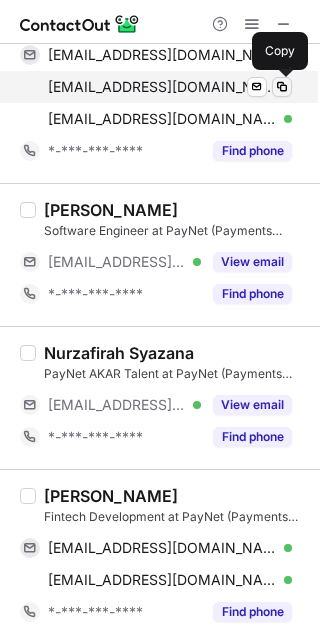 click at bounding box center [282, 87] 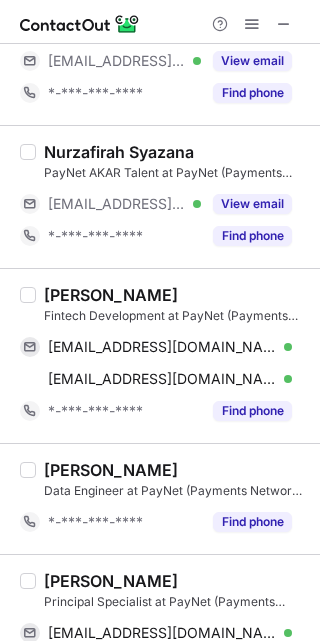 scroll, scrollTop: 2536, scrollLeft: 0, axis: vertical 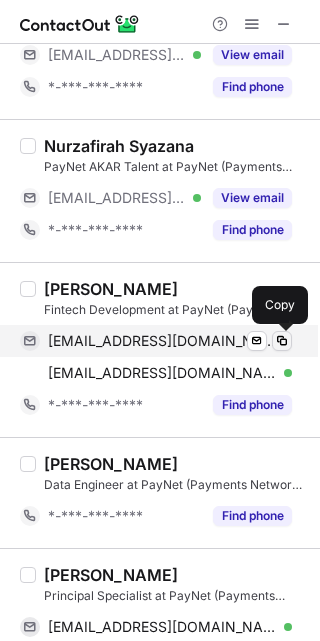 click at bounding box center [282, 341] 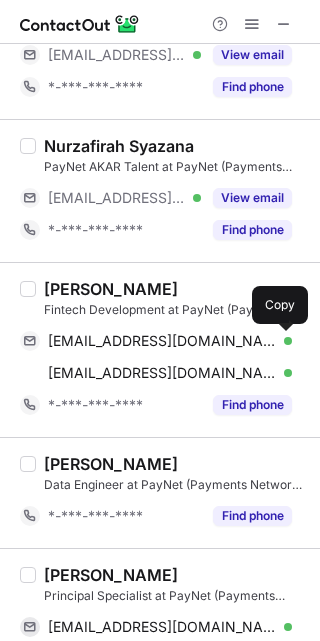 click on "[PERSON_NAME]" at bounding box center (111, 289) 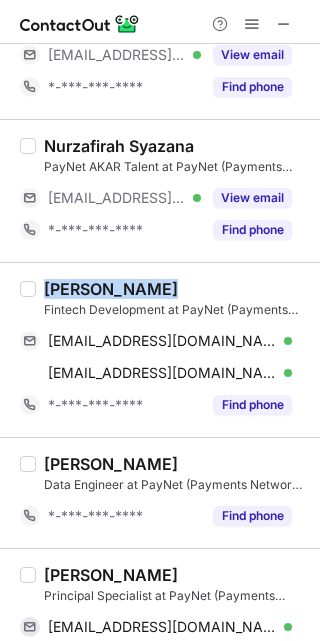 click on "[PERSON_NAME]" at bounding box center [111, 289] 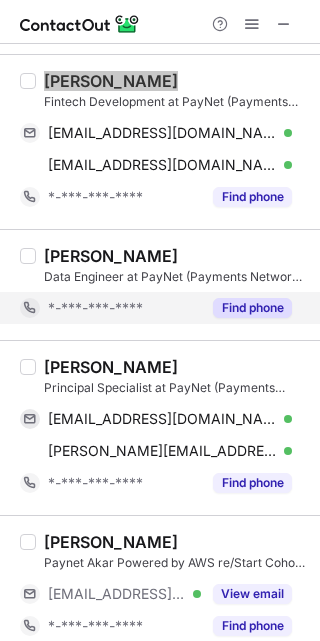 scroll, scrollTop: 2779, scrollLeft: 0, axis: vertical 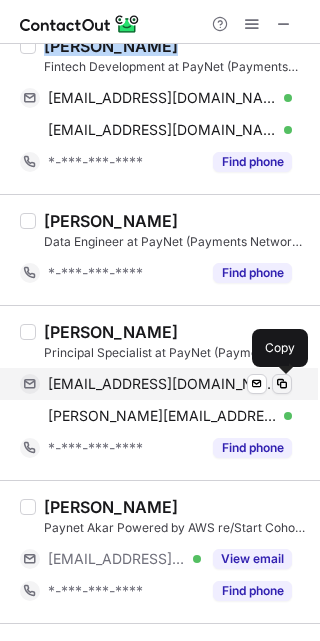 click at bounding box center (282, 384) 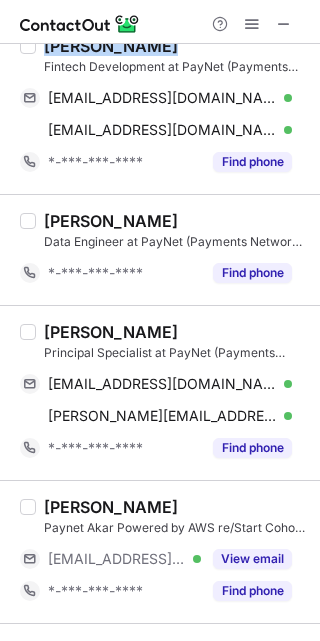click on "[PERSON_NAME]" at bounding box center [111, 332] 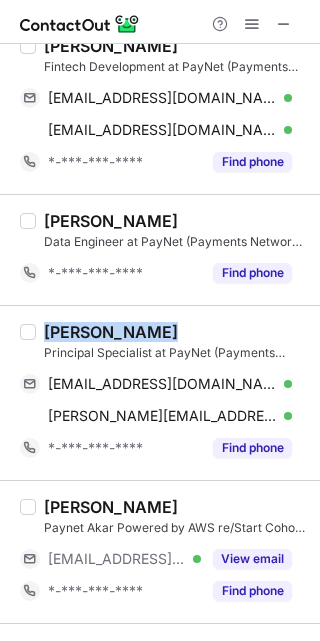 click on "[PERSON_NAME]" at bounding box center (111, 332) 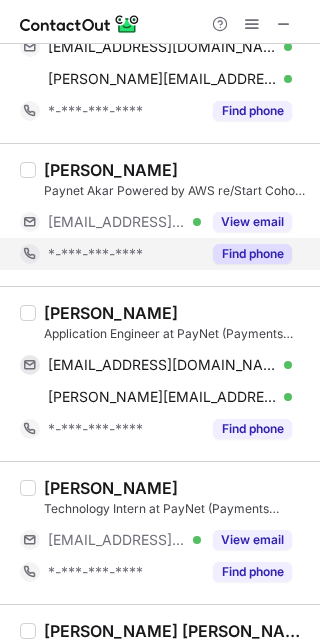 scroll, scrollTop: 3157, scrollLeft: 0, axis: vertical 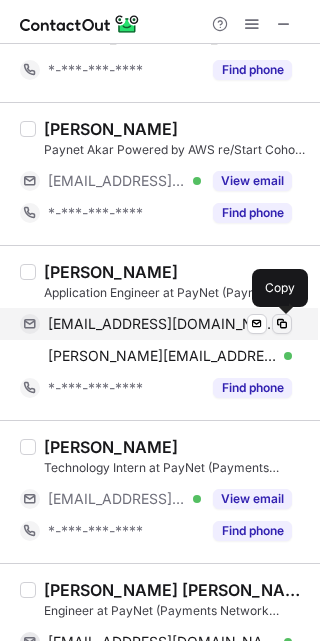 click at bounding box center (282, 324) 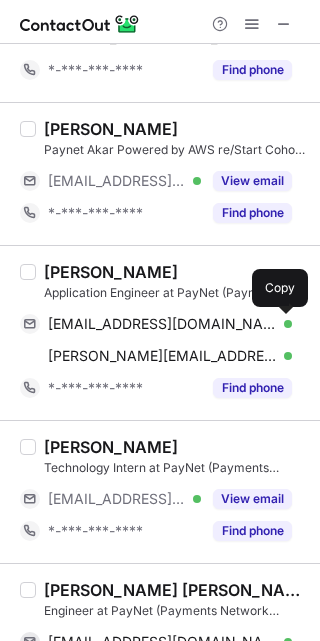 click on "[PERSON_NAME]" at bounding box center (111, 272) 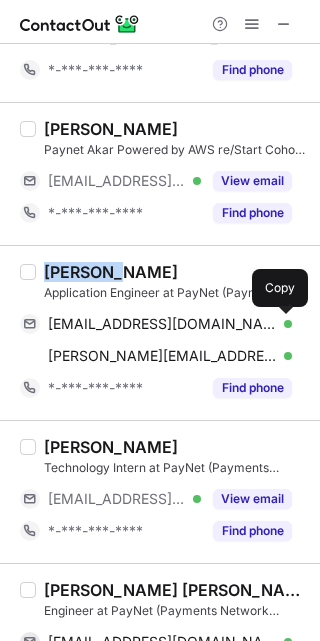click on "[PERSON_NAME]" at bounding box center (111, 272) 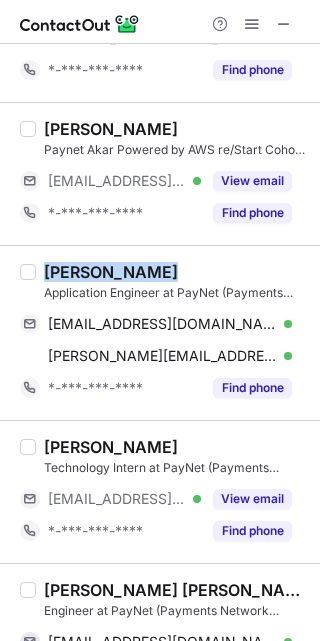 click on "[PERSON_NAME]" at bounding box center (111, 272) 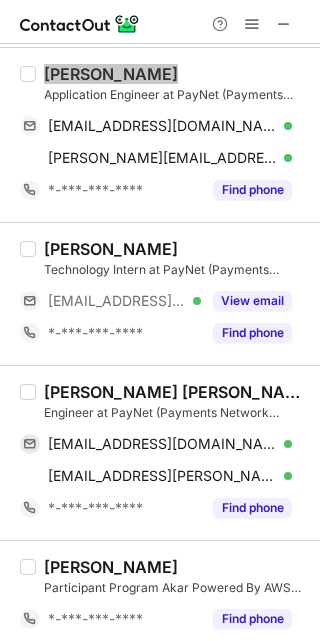 scroll, scrollTop: 3365, scrollLeft: 0, axis: vertical 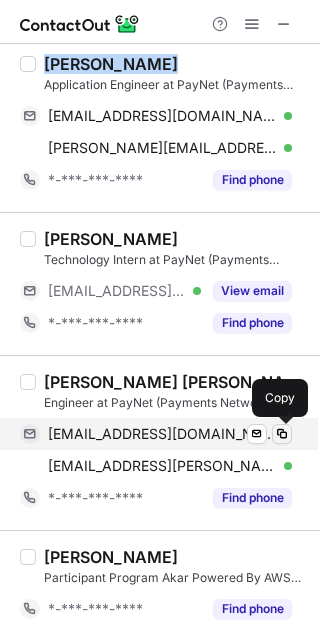 click at bounding box center [282, 434] 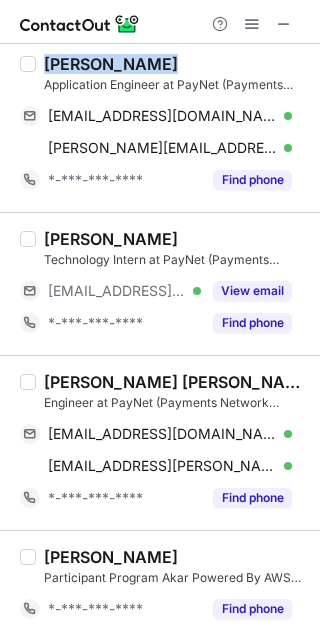 click on "[PERSON_NAME] [PERSON_NAME]" at bounding box center [176, 382] 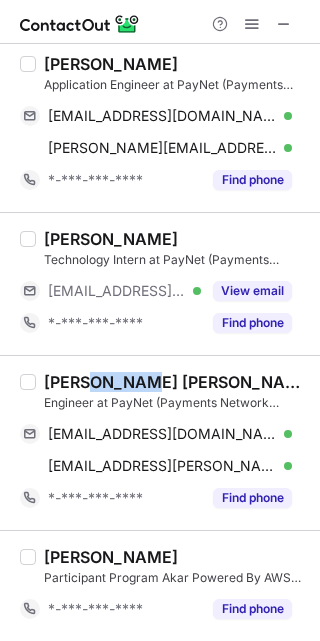 click on "[PERSON_NAME] [PERSON_NAME]" at bounding box center (176, 382) 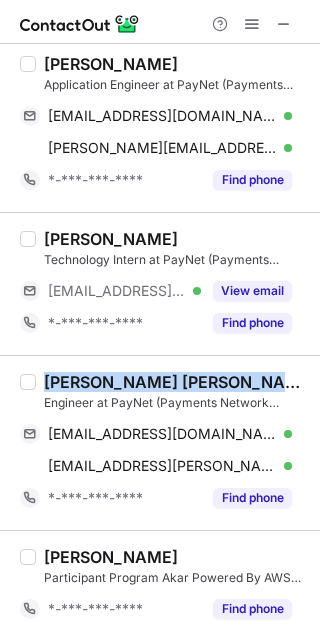 click on "[PERSON_NAME] [PERSON_NAME]" at bounding box center (176, 382) 